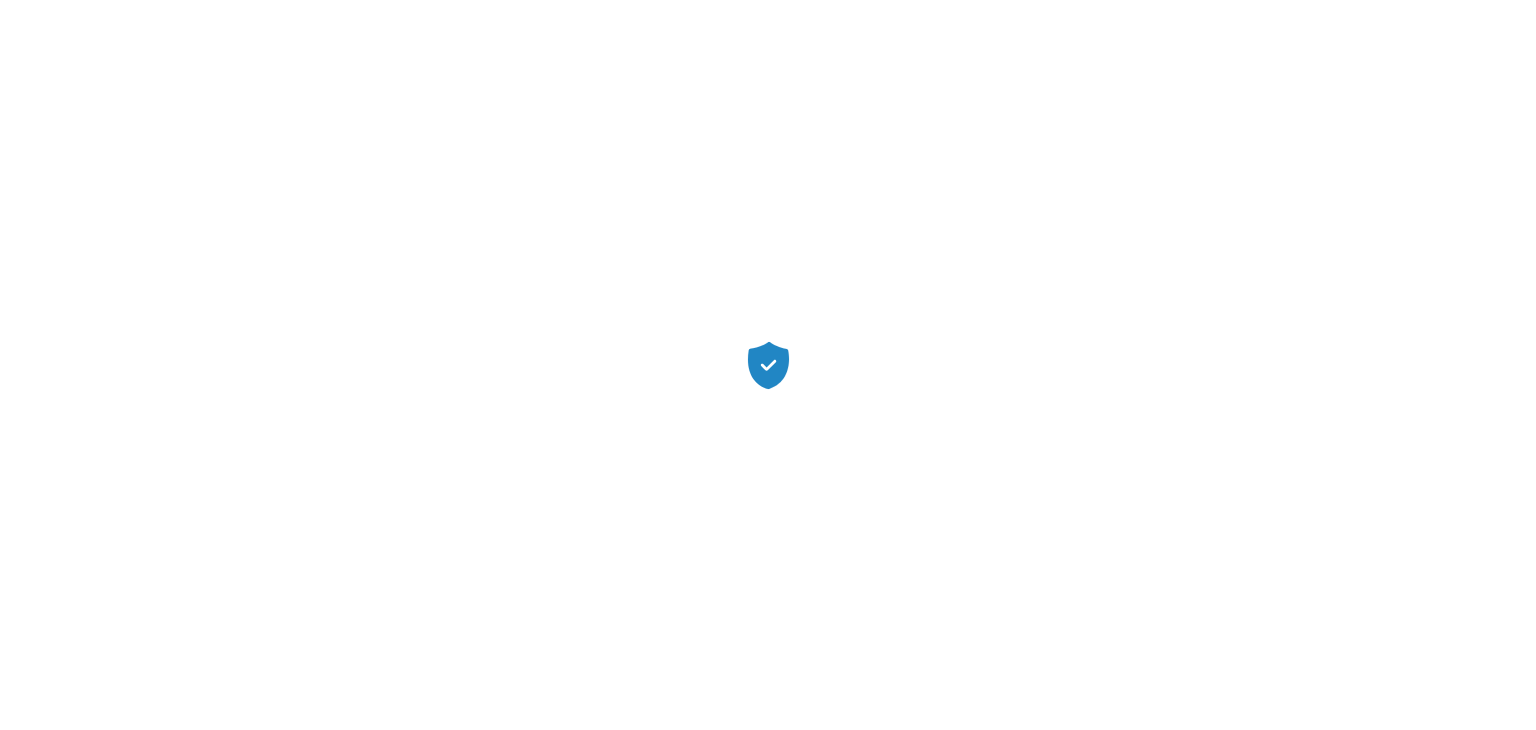 scroll, scrollTop: 0, scrollLeft: 0, axis: both 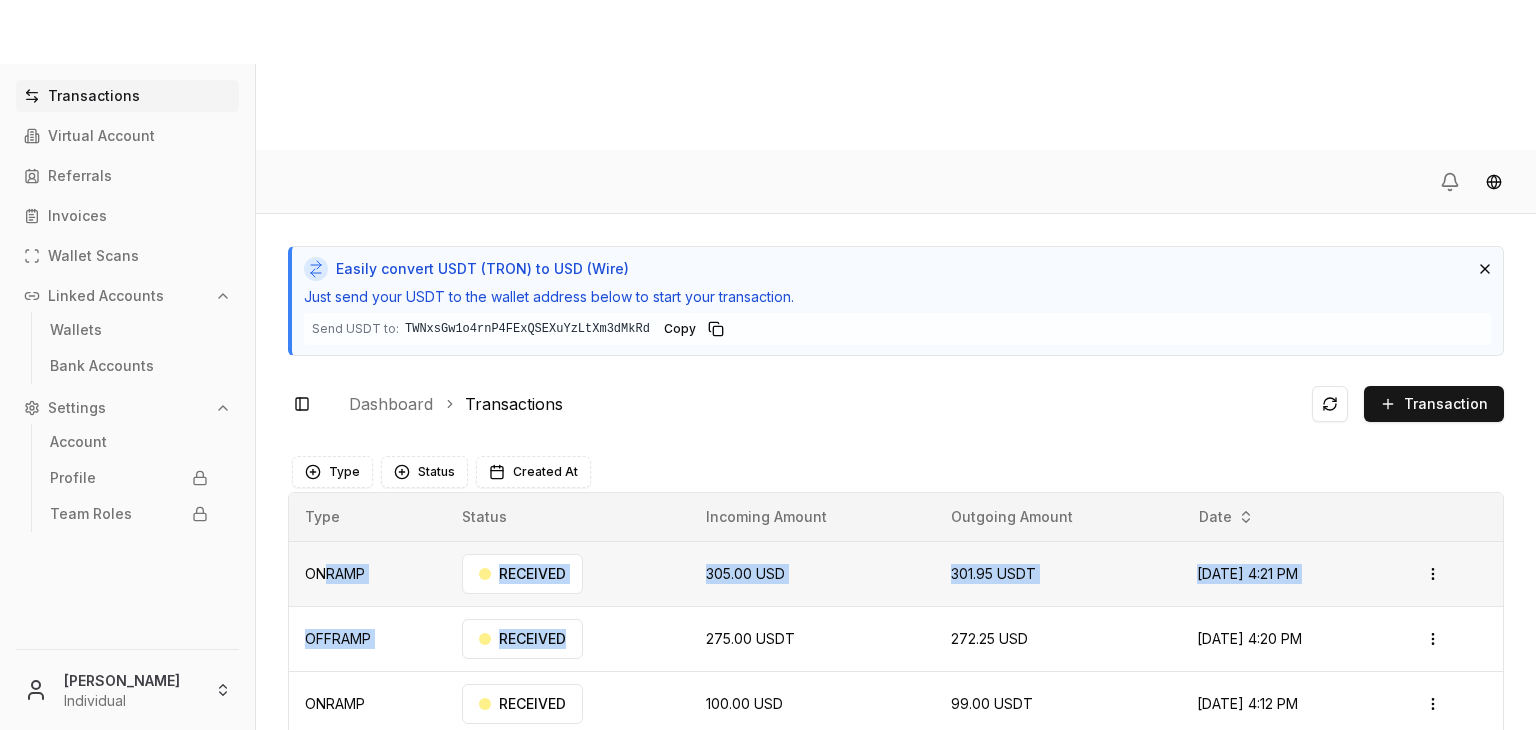 drag, startPoint x: 0, startPoint y: 0, endPoint x: 330, endPoint y: 437, distance: 547.60297 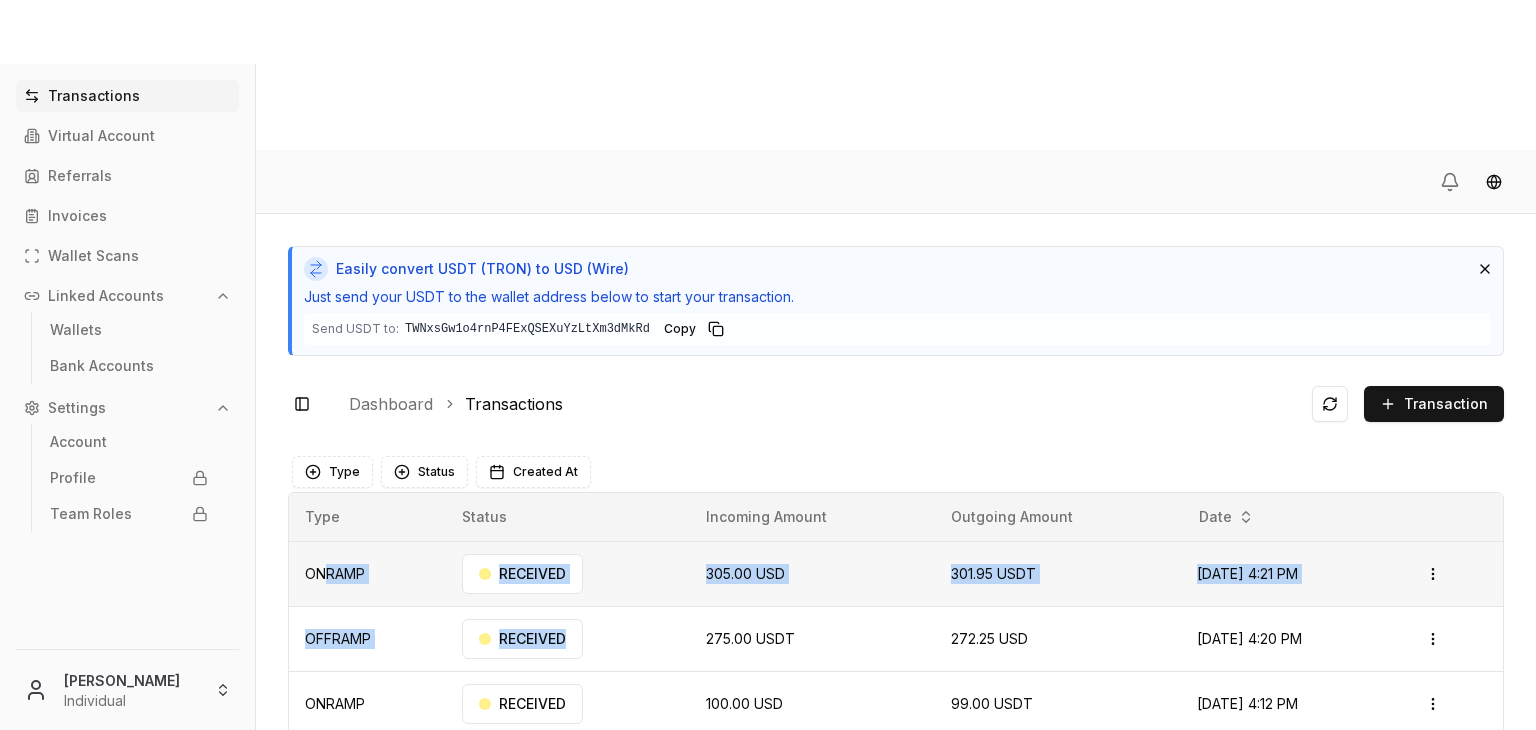 click on "ONRAMP   RECEIVED   305.00   USD   301.95   USDT   [DATE] 4:21 PM   Open menu   OFFRAMP   RECEIVED   275.00   USDT   272.25   USD   [DATE] 4:20 PM   Open menu   ONRAMP   RECEIVED   100.00   USD   99.00   USDT   [DATE] 4:12 PM   Open menu   OFFRAMP   PENDING   110.00   USDT   108.90   USD   [DATE] 4:11 PM   Open menu   ONRAMP   PENDING   100.00   USD   354.186195   TRX   [DATE] 11:01 AM   Open menu   OFFRAMP   PENDING   110.00   USDT   108.90   USD   [DATE] 8:56 AM   Open menu   ONRAMP   PENDING   100.00   USD   99.00   USDT   [DATE] 8:41 AM   Open menu   OFFRAMP   PENDING   110.00   USDT   108.90   USD   [DATE] 9:17 AM   Open menu" at bounding box center [896, 801] 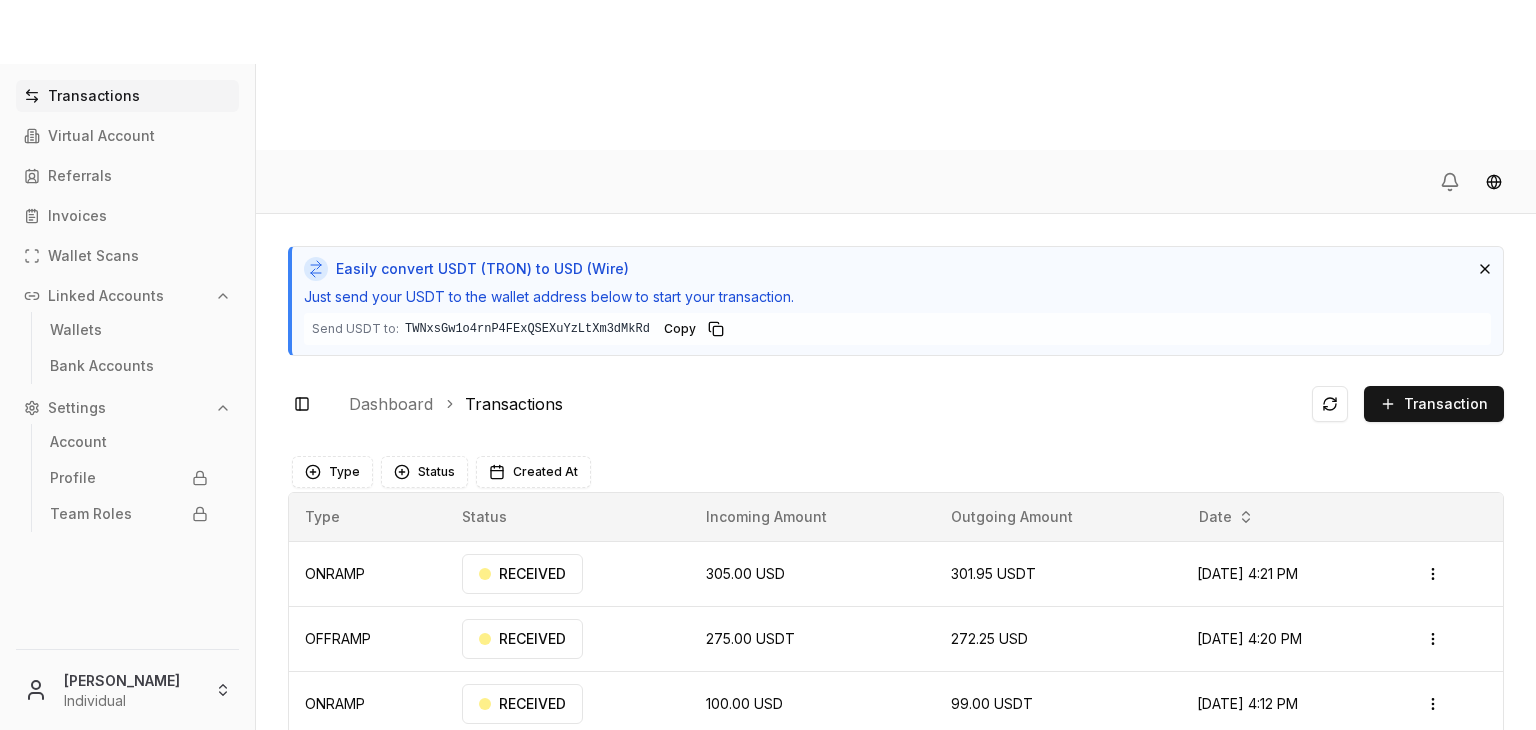click on "Easily convert USDT (TRON) to USD (Wire) Just send your USDT to the wallet address below to start your transaction. Send USDT to: TWNxsGw1o4rnP4FExQSEXuYzLtXm3dMkRd TWNxsGw1...3dMkRd Copy Toggle Sidebar Dashboard Transactions   Transaction ONRAMP   305.00 USD   301.95 USDT [DATE] 4:21 PM RECEIVED Open menu OFFRAMP   275.00 USDT   272.25 USD [DATE] 4:20 PM RECEIVED Open menu ONRAMP   100.00 USD   99.00 USDT [DATE] 4:12 PM RECEIVED Open menu OFFRAMP   110.00 USDT   108.90 USD [DATE] 4:11 PM PENDING Open menu ONRAMP   100.00 USD   354.186195 TRX [DATE] 11:01 AM PENDING Open menu OFFRAMP   110.00 USDT   108.90 USD [DATE] 8:56 AM PENDING Open menu ONRAMP   100.00 USD   99.00 USDT [DATE] 8:41 AM PENDING Open menu OFFRAMP   110.00 USDT   108.90 USD [DATE] 9:17 AM PENDING Open menu Page 1 of 2 Previous Next Type Status Created At Type Status Incoming Amount Outgoing Amount Date   ONRAMP   RECEIVED   305.00   USD   301.95   USDT   [DATE] 4:21 PM   Open menu" at bounding box center (896, 547) 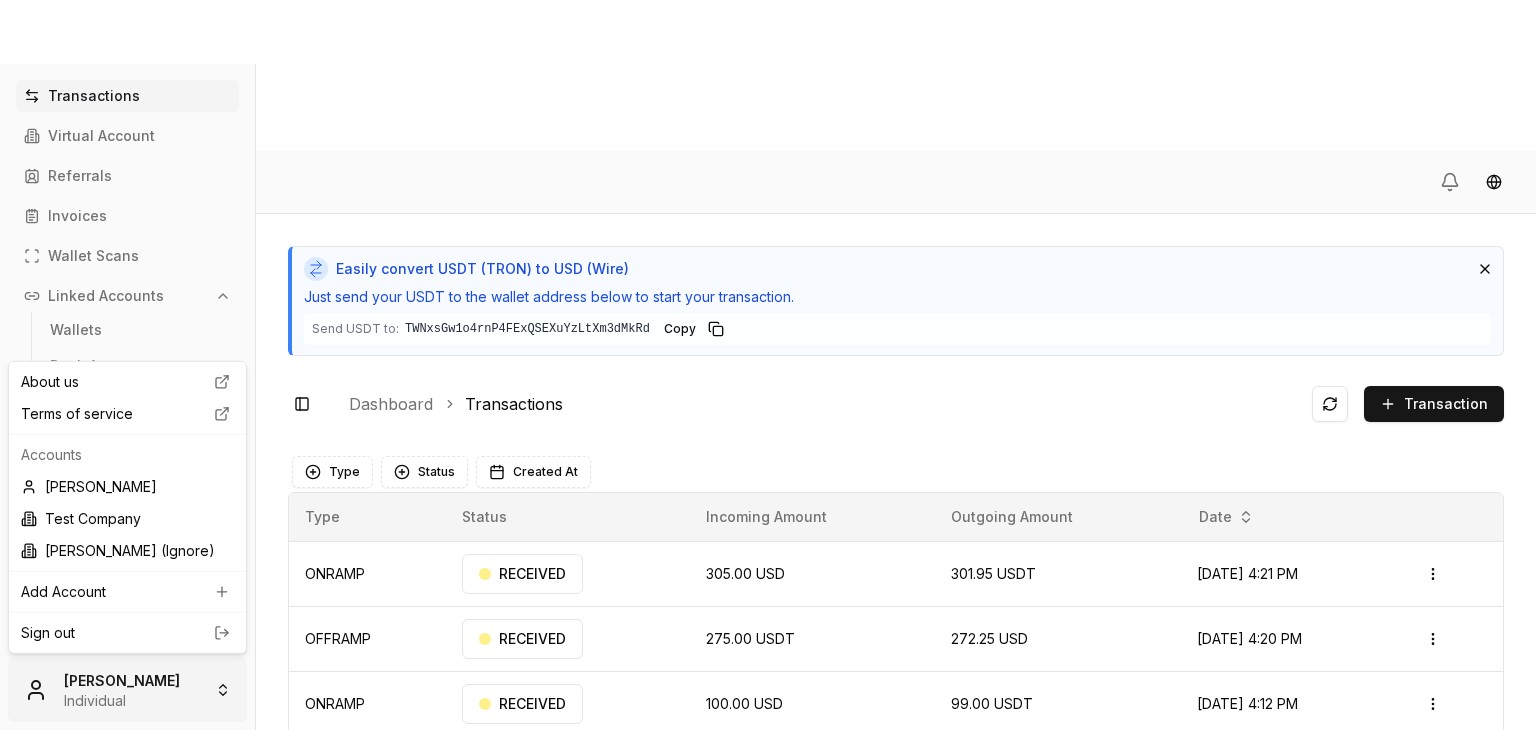 click on "Transactions Virtual Account Referrals Invoices Wallet Scans Linked Accounts Wallets Bank Accounts Settings Account Profile Team Roles [PERSON_NAME] Individual Easily convert USDT (TRON) to USD (Wire) Just send your USDT to the wallet address below to start your transaction. Send USDT to: TWNxsGw1o4rnP4FExQSEXuYzLtXm3dMkRd TWNxsGw1...3dMkRd Copy Toggle Sidebar Dashboard Transactions   Transaction ONRAMP   305.00 USD   301.95 USDT [DATE] 4:21 PM RECEIVED Open menu OFFRAMP   275.00 USDT   272.25 USD [DATE] 4:20 PM RECEIVED Open menu ONRAMP   100.00 USD   99.00 USDT [DATE] 4:12 PM RECEIVED Open menu OFFRAMP   110.00 USDT   108.90 USD [DATE] 4:11 PM PENDING Open menu ONRAMP   100.00 USD   354.186195 TRX [DATE] 11:01 AM PENDING Open menu OFFRAMP   110.00 USDT   108.90 USD [DATE] 8:56 AM PENDING Open menu ONRAMP   100.00 USD   99.00 USDT [DATE] 8:41 AM PENDING Open menu OFFRAMP   110.00 USDT   108.90 USD [DATE] 9:17 AM PENDING Open menu Page 1 of 2 Previous Next" at bounding box center (768, 440) 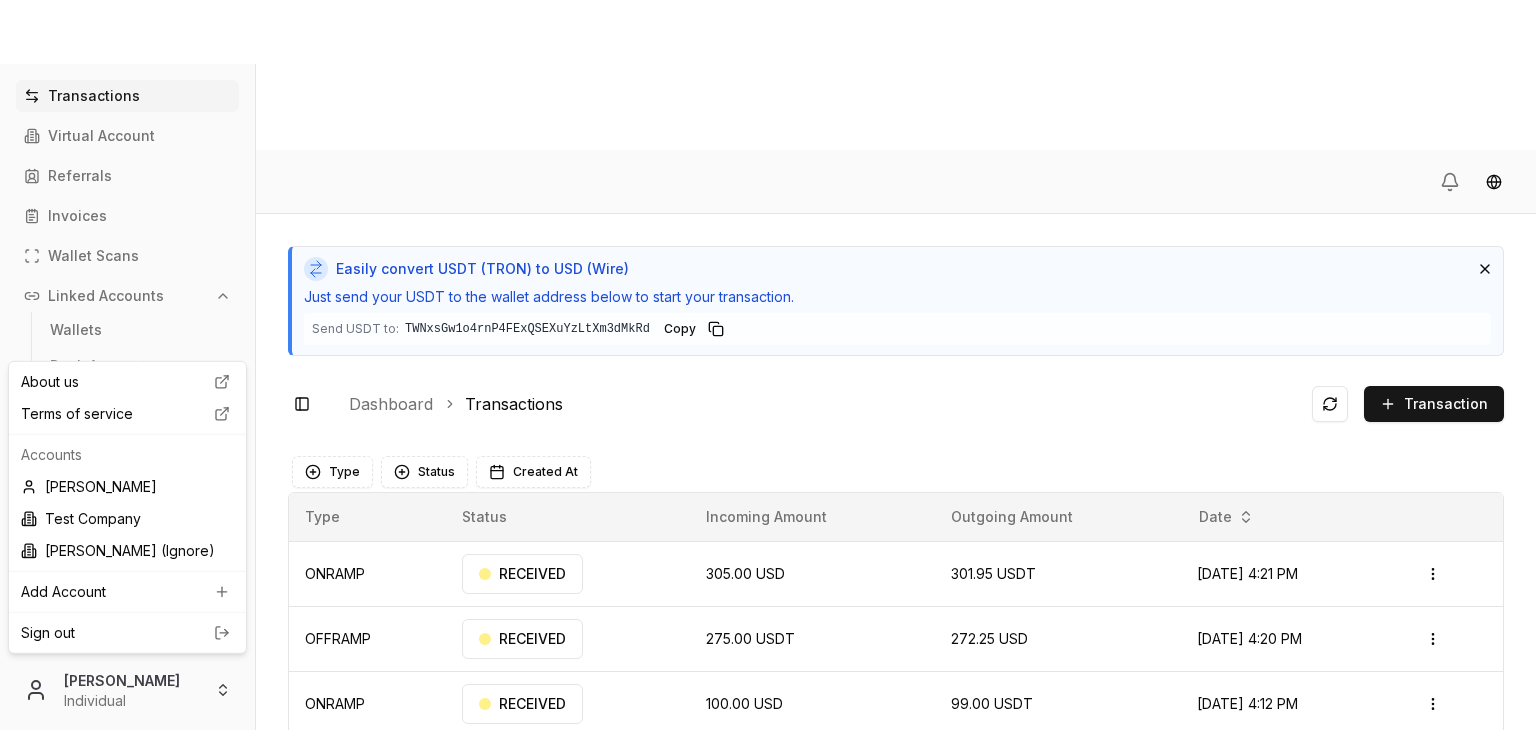 click on "Transactions Virtual Account Referrals Invoices Wallet Scans Linked Accounts Wallets Bank Accounts Settings Account Profile Team Roles [PERSON_NAME] Individual Easily convert USDT (TRON) to USD (Wire) Just send your USDT to the wallet address below to start your transaction. Send USDT to: TWNxsGw1o4rnP4FExQSEXuYzLtXm3dMkRd TWNxsGw1...3dMkRd Copy Toggle Sidebar Dashboard Transactions   Transaction ONRAMP   305.00 USD   301.95 USDT [DATE] 4:21 PM RECEIVED Open menu OFFRAMP   275.00 USDT   272.25 USD [DATE] 4:20 PM RECEIVED Open menu ONRAMP   100.00 USD   99.00 USDT [DATE] 4:12 PM RECEIVED Open menu OFFRAMP   110.00 USDT   108.90 USD [DATE] 4:11 PM PENDING Open menu ONRAMP   100.00 USD   354.186195 TRX [DATE] 11:01 AM PENDING Open menu OFFRAMP   110.00 USDT   108.90 USD [DATE] 8:56 AM PENDING Open menu ONRAMP   100.00 USD   99.00 USDT [DATE] 8:41 AM PENDING Open menu OFFRAMP   110.00 USDT   108.90 USD [DATE] 9:17 AM PENDING Open menu Page 1 of 2 Previous Next" at bounding box center [768, 440] 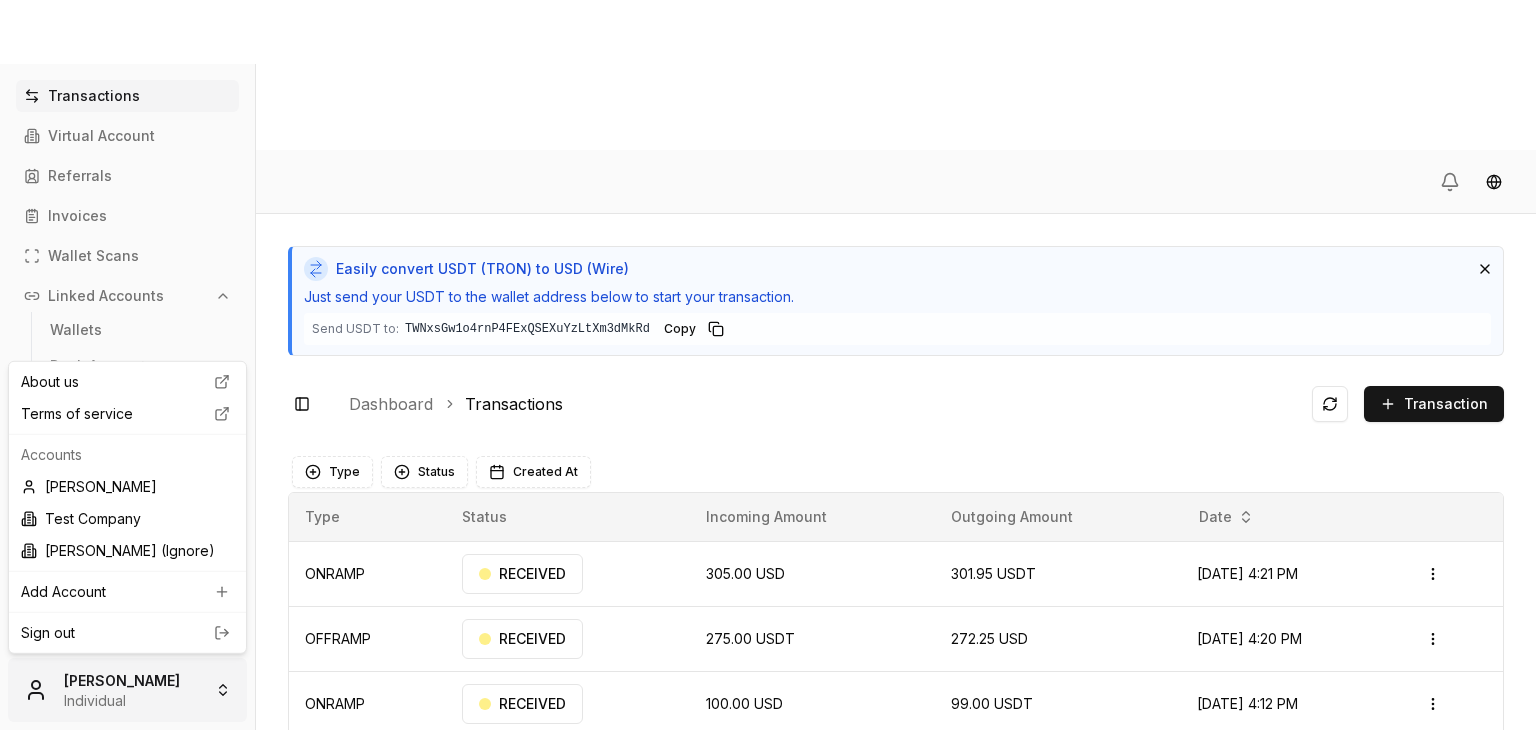 click on "Transactions Virtual Account Referrals Invoices Wallet Scans Linked Accounts Wallets Bank Accounts Settings Account Profile Team Roles [PERSON_NAME] Individual Easily convert USDT (TRON) to USD (Wire) Just send your USDT to the wallet address below to start your transaction. Send USDT to: TWNxsGw1o4rnP4FExQSEXuYzLtXm3dMkRd TWNxsGw1...3dMkRd Copy Toggle Sidebar Dashboard Transactions   Transaction ONRAMP   305.00 USD   301.95 USDT [DATE] 4:21 PM RECEIVED Open menu OFFRAMP   275.00 USDT   272.25 USD [DATE] 4:20 PM RECEIVED Open menu ONRAMP   100.00 USD   99.00 USDT [DATE] 4:12 PM RECEIVED Open menu OFFRAMP   110.00 USDT   108.90 USD [DATE] 4:11 PM PENDING Open menu ONRAMP   100.00 USD   354.186195 TRX [DATE] 11:01 AM PENDING Open menu OFFRAMP   110.00 USDT   108.90 USD [DATE] 8:56 AM PENDING Open menu ONRAMP   100.00 USD   99.00 USDT [DATE] 8:41 AM PENDING Open menu OFFRAMP   110.00 USDT   108.90 USD [DATE] 9:17 AM PENDING Open menu Page 1 of 2 Previous Next" at bounding box center [768, 440] 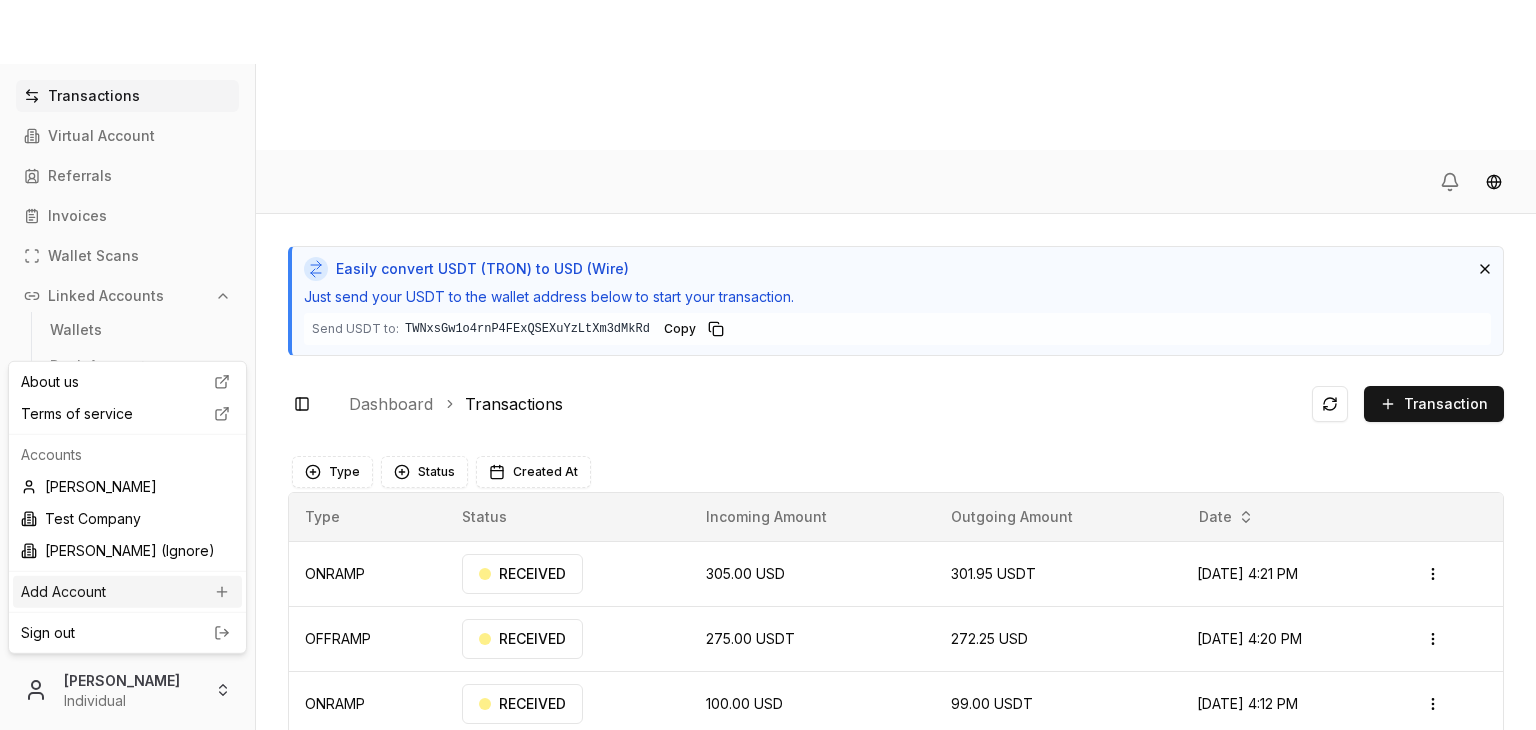 click on "Add Account" at bounding box center (127, 592) 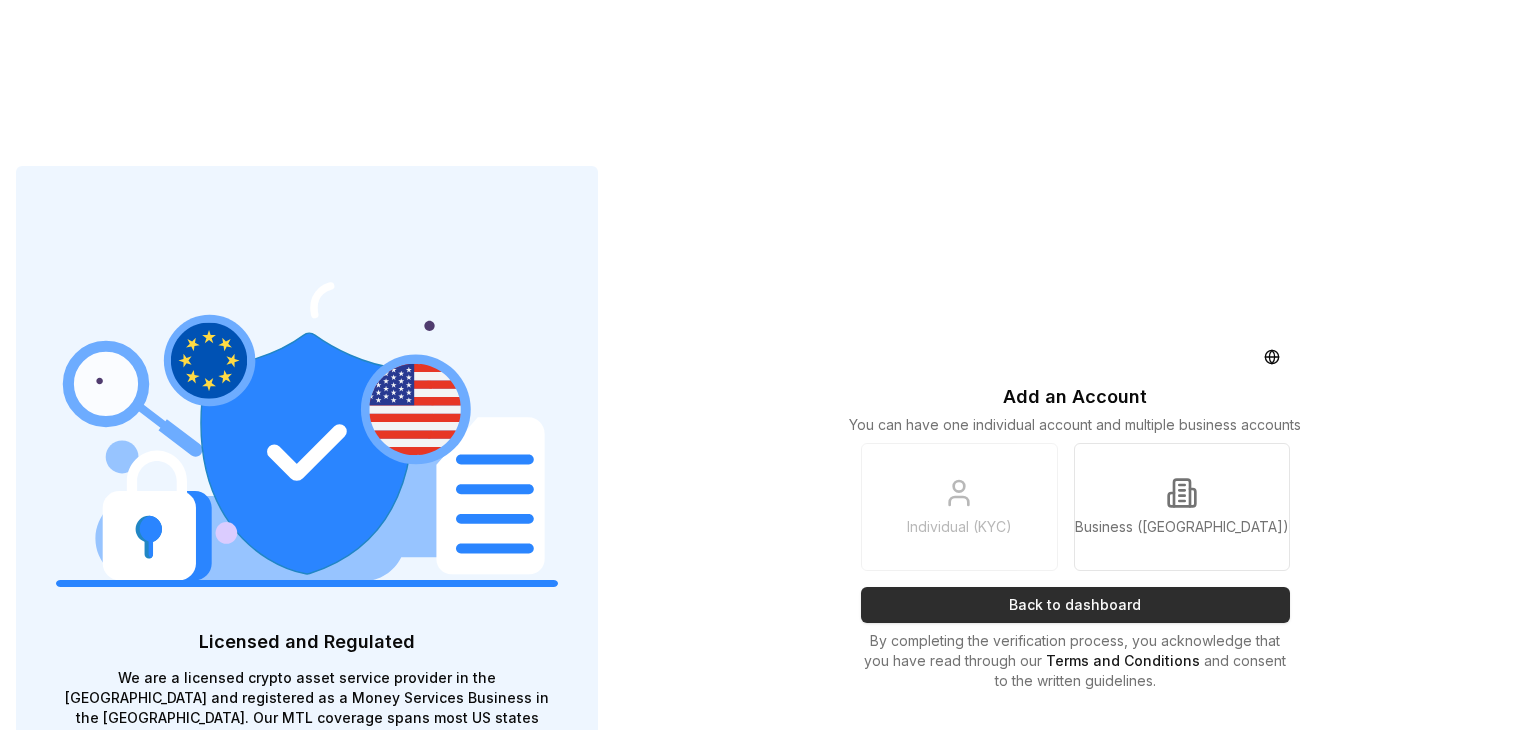 click on "Back to dashboard" at bounding box center [1075, 605] 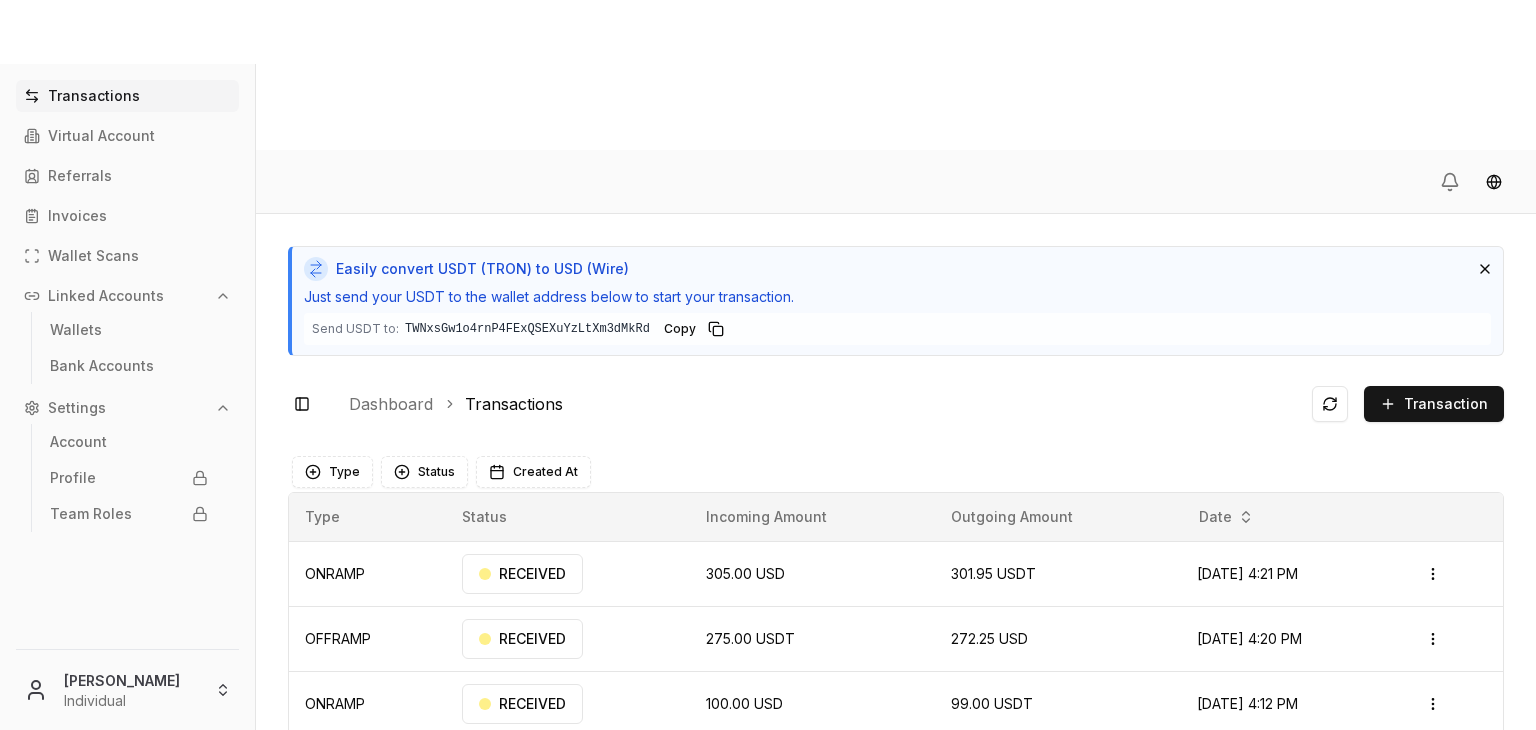 click on "Transactions Virtual Account Referrals Invoices Wallet Scans Linked Accounts Wallets Bank Accounts Settings Account Profile Team Roles" at bounding box center [127, 352] 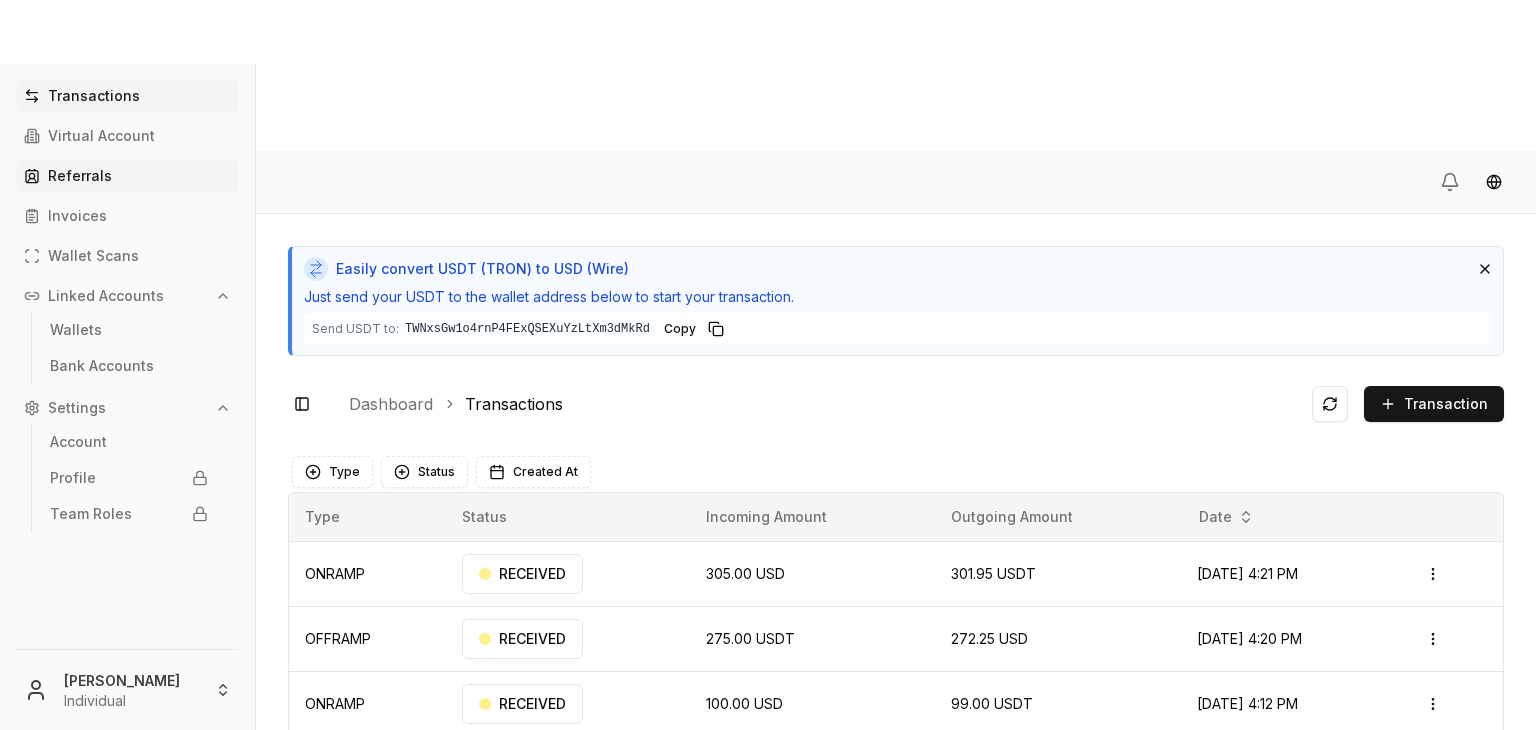 click on "Referrals" at bounding box center [127, 176] 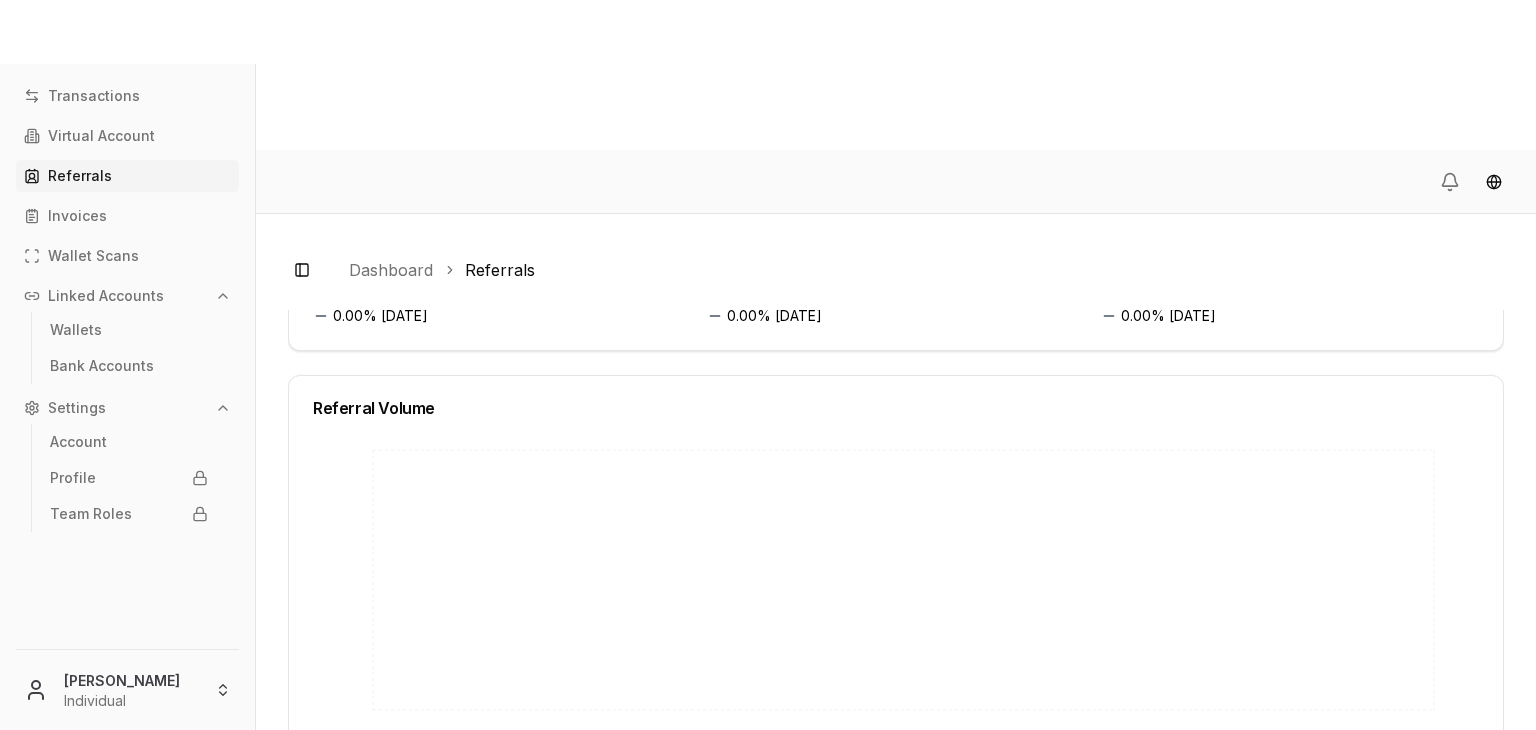 scroll, scrollTop: 383, scrollLeft: 0, axis: vertical 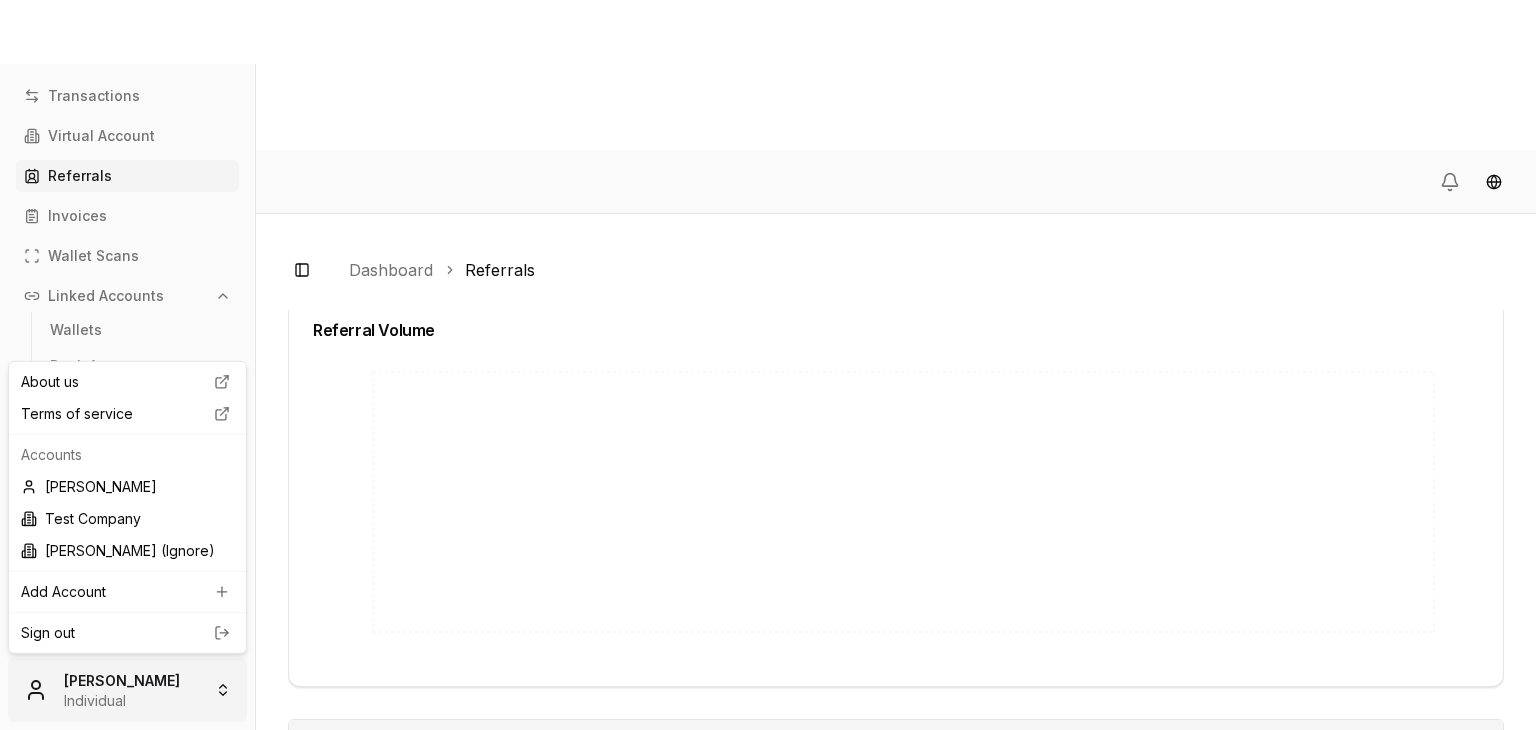 click on "**********" at bounding box center [768, 440] 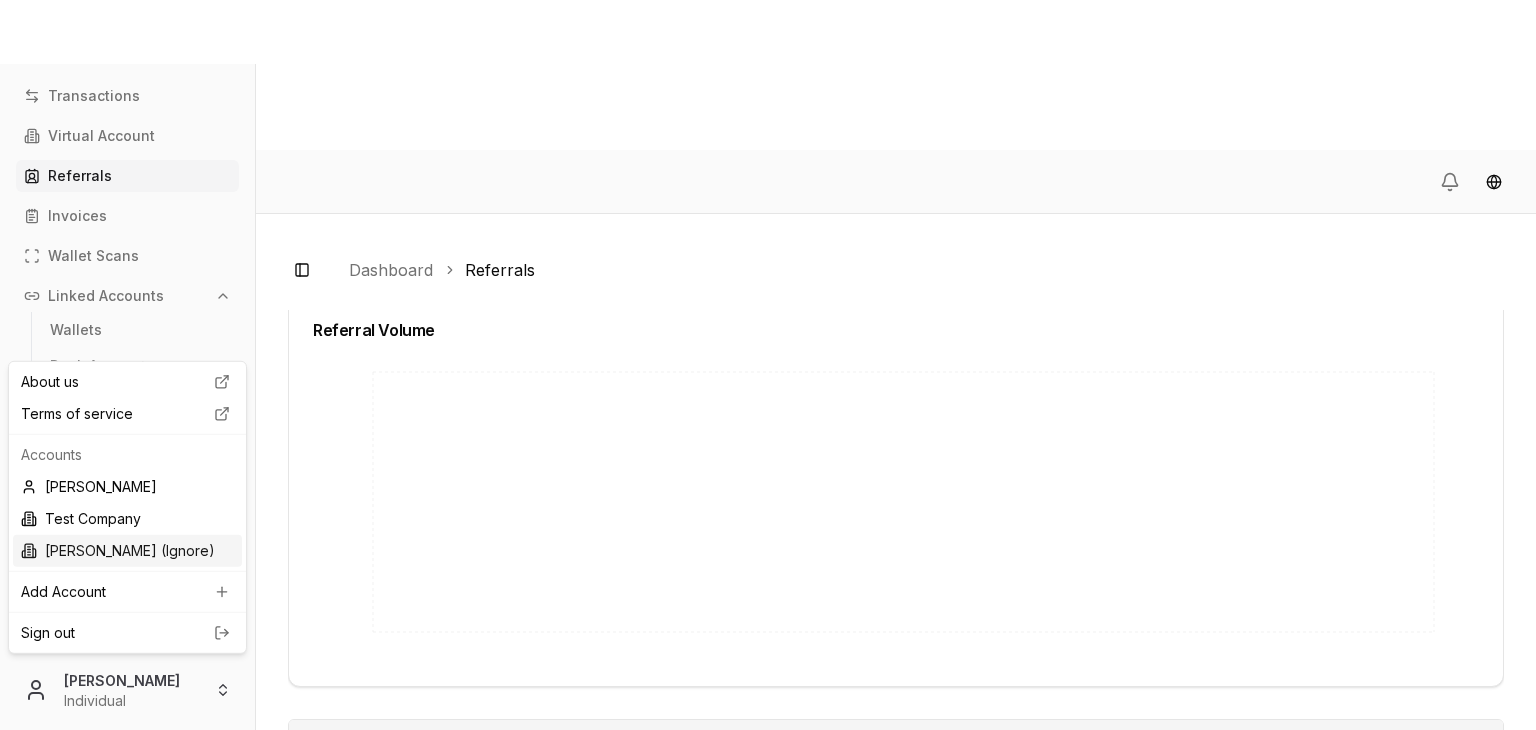 click on "[PERSON_NAME] (Ignore)" at bounding box center (127, 551) 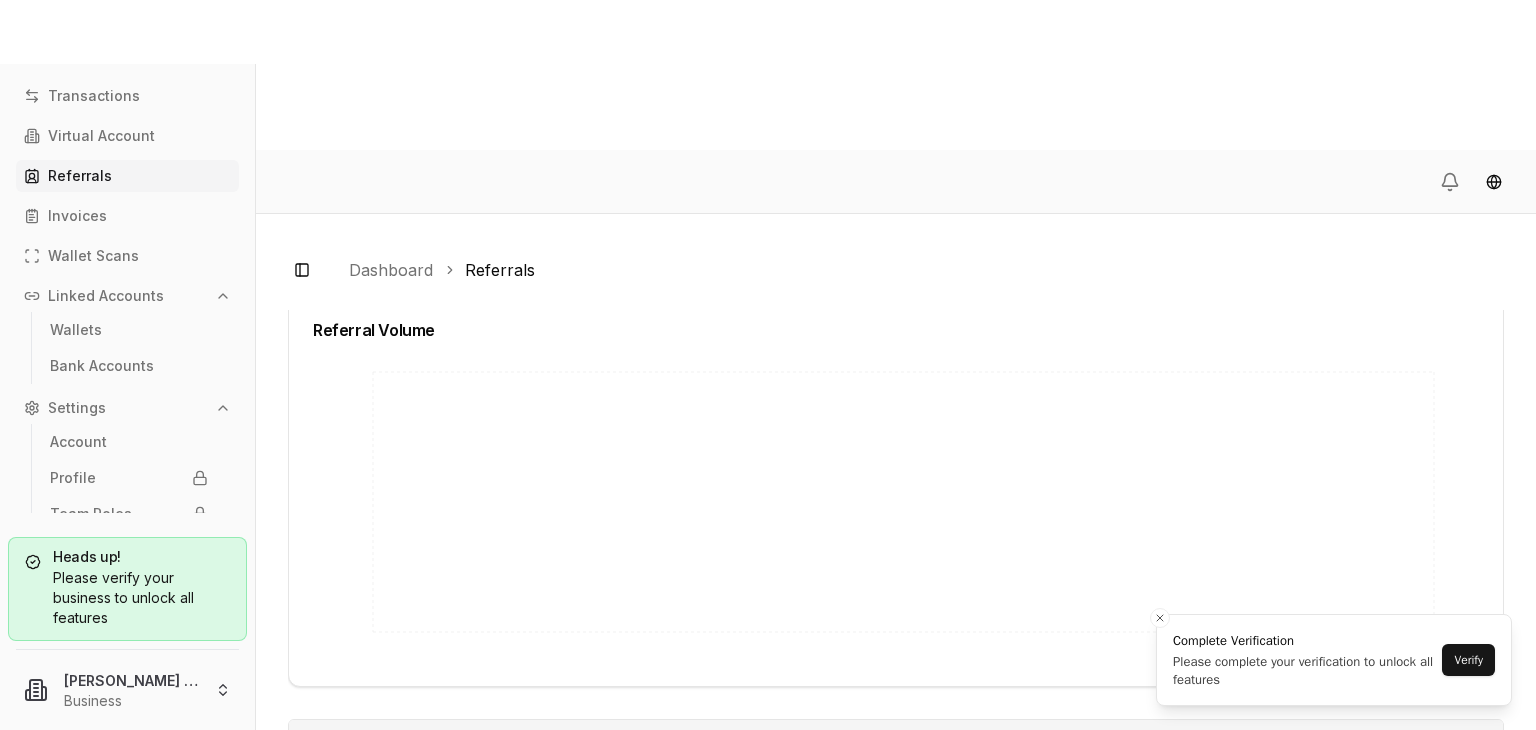 click on "Please verify your business to unlock all features" at bounding box center [127, 598] 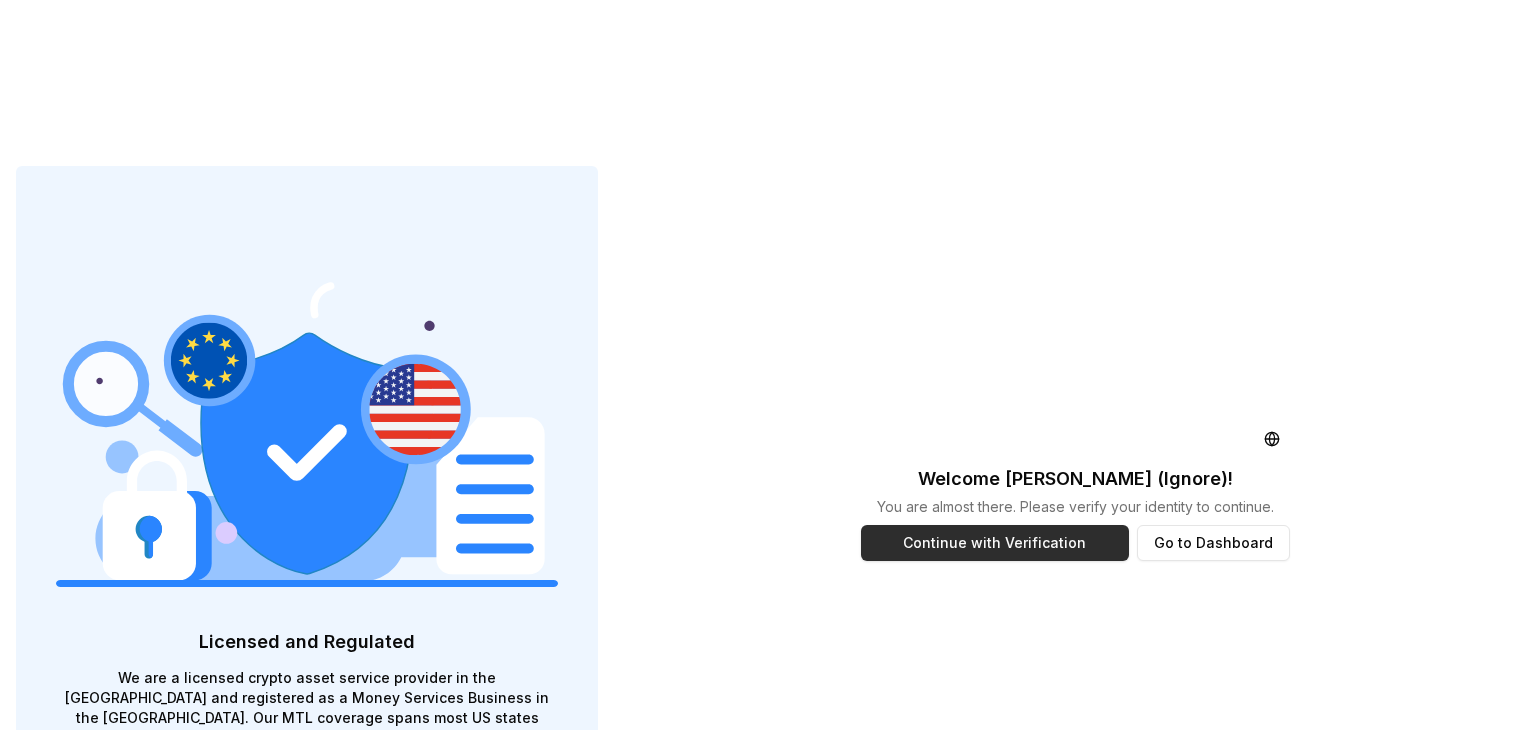 click on "Continue with Verification" at bounding box center [995, 543] 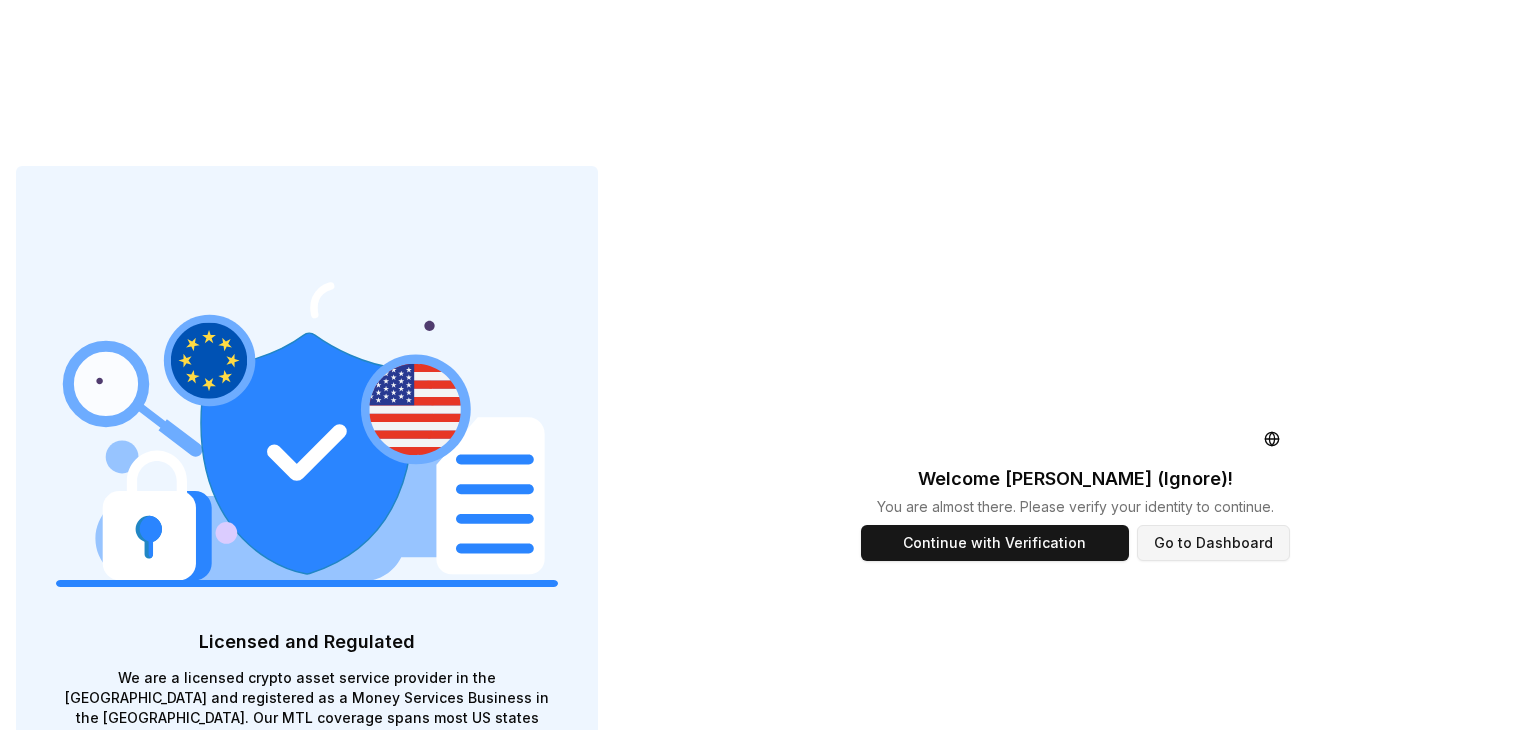 click on "Go to Dashboard" at bounding box center [1213, 543] 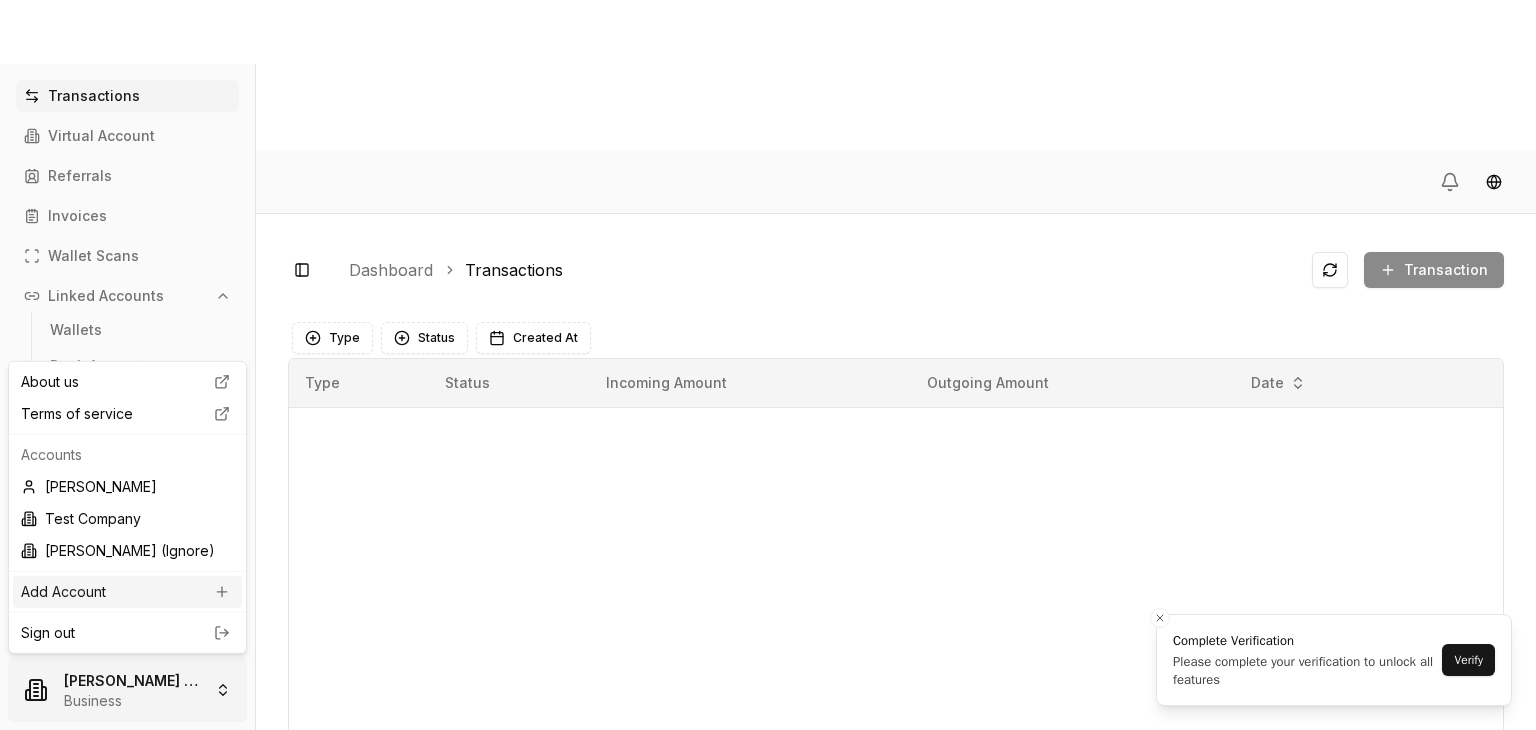 click on "Transactions Virtual Account Referrals Invoices Wallet Scans Linked Accounts Wallets Bank Accounts Settings Account Profile Team Roles Heads up! Please verify your business to unlock all features [PERSON_NAME] (Ignore) Business Toggle Sidebar Dashboard Transactions   Transaction Something went wrong. Please try again later. Type Status Created At Type Status Incoming Amount Outgoing Amount Date Page 1 of 1   Previous Next Complete Verification Please complete your verification to unlock all features Verify About us Terms of service Accounts [PERSON_NAME] Test Company  [PERSON_NAME] (Ignore) Add Account Sign out" at bounding box center [768, 440] 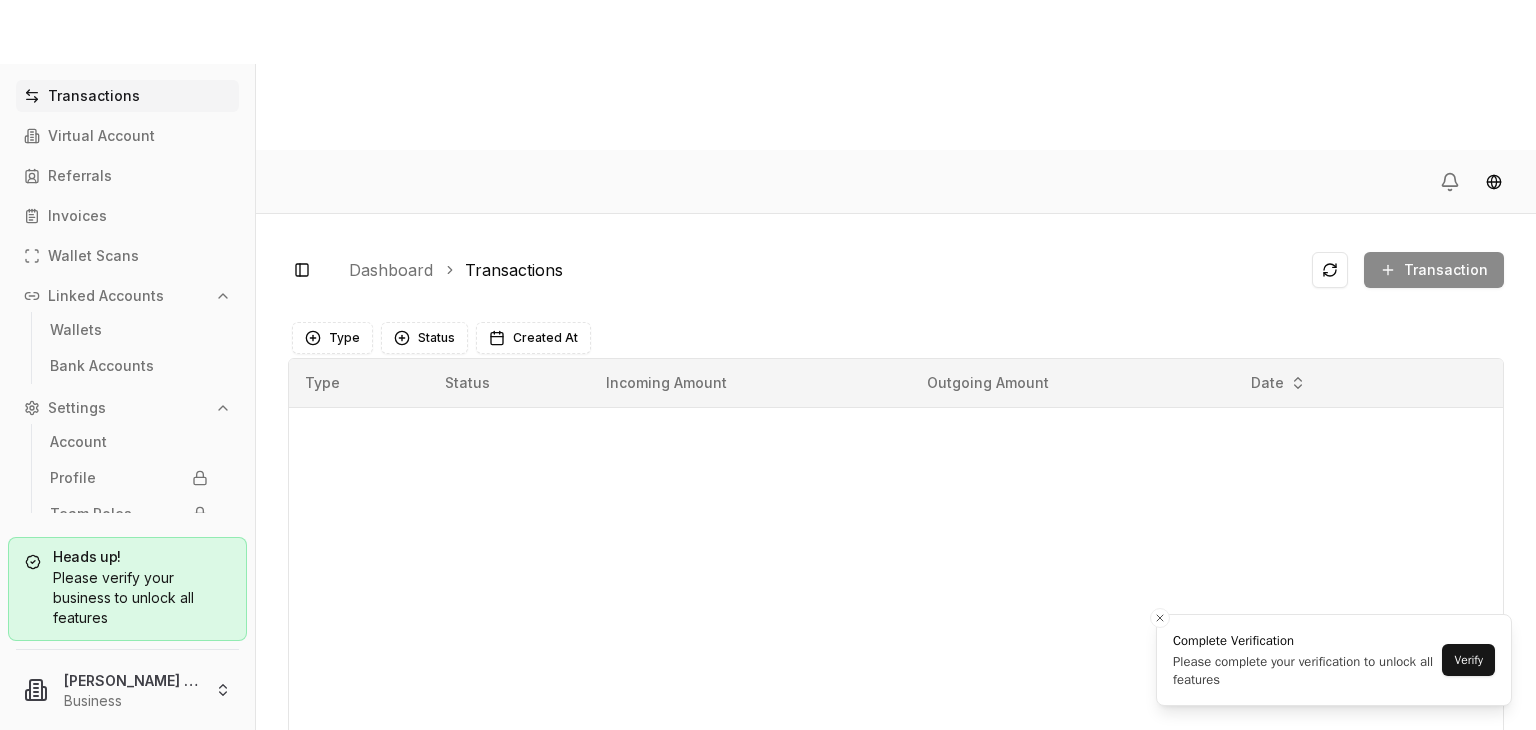 click on "Please verify your business to unlock all features" at bounding box center (127, 598) 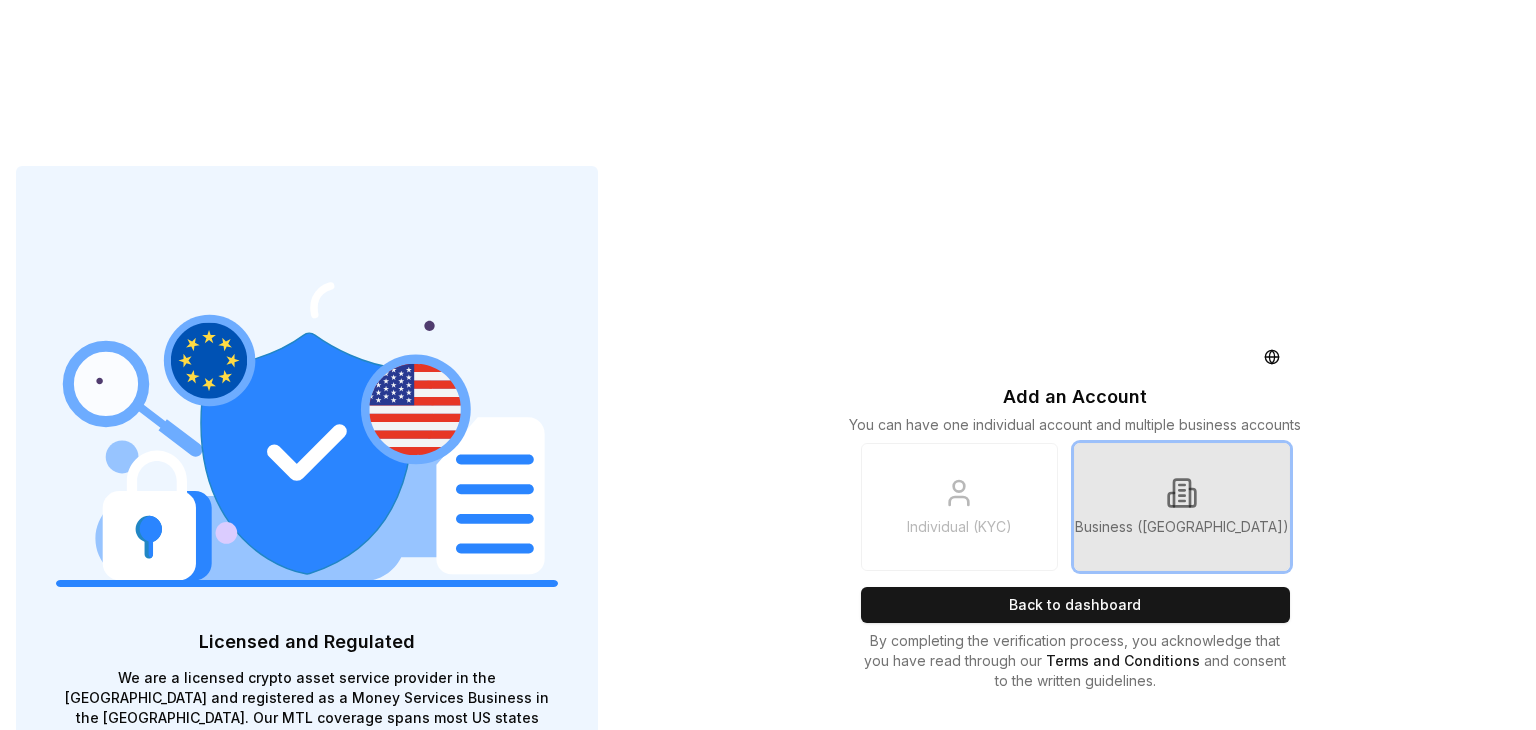 click on "Business ([GEOGRAPHIC_DATA])" at bounding box center [1182, 507] 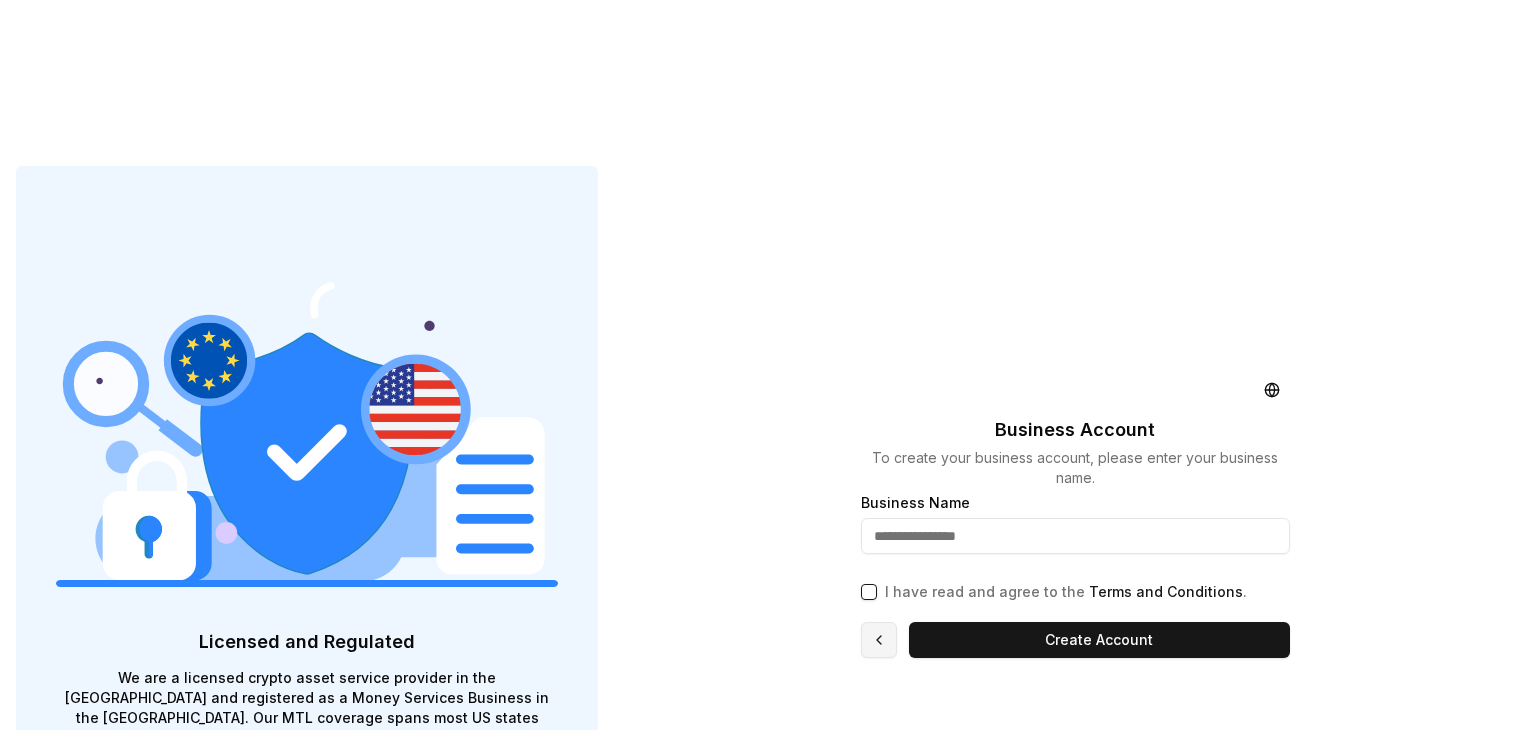 click at bounding box center (879, 640) 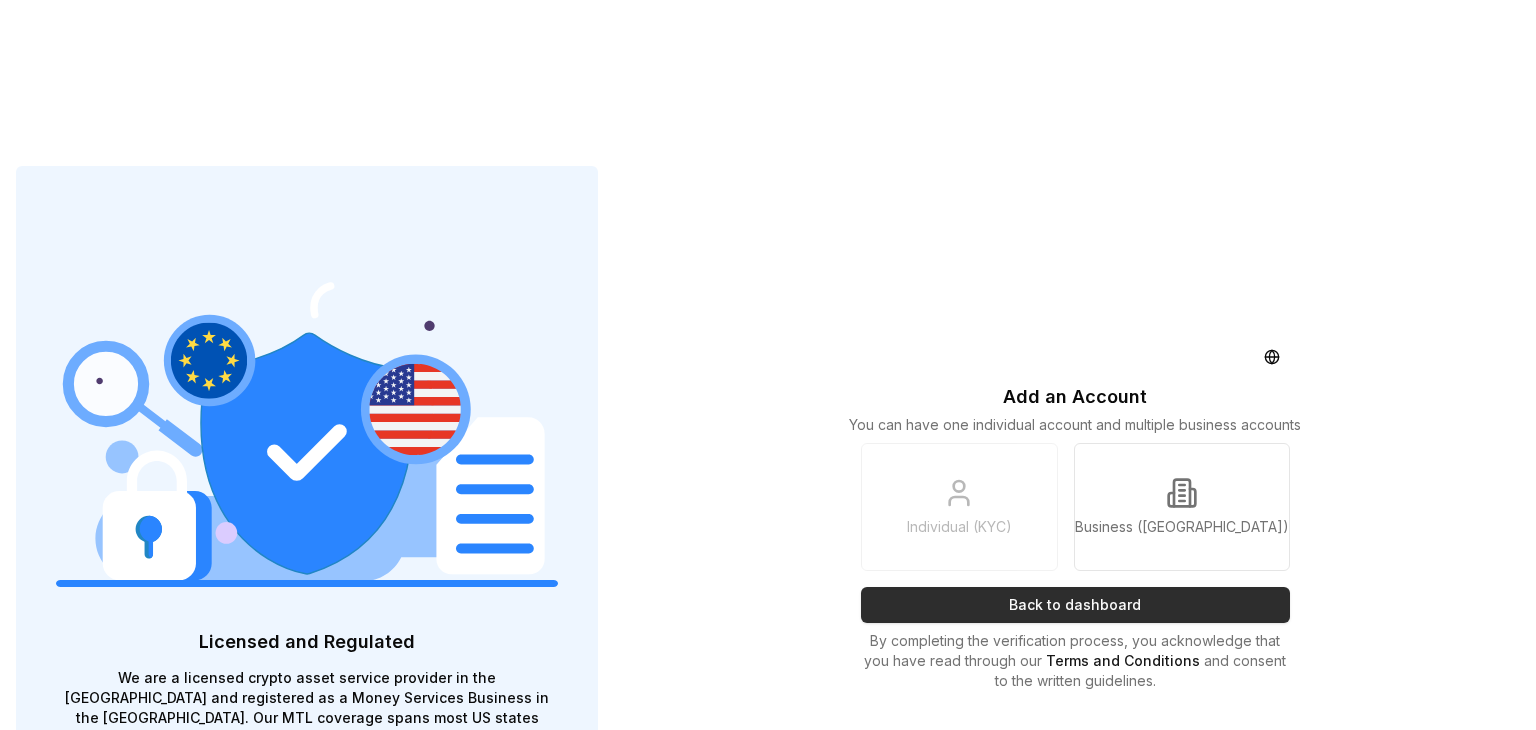 click on "Back to dashboard" at bounding box center [1075, 605] 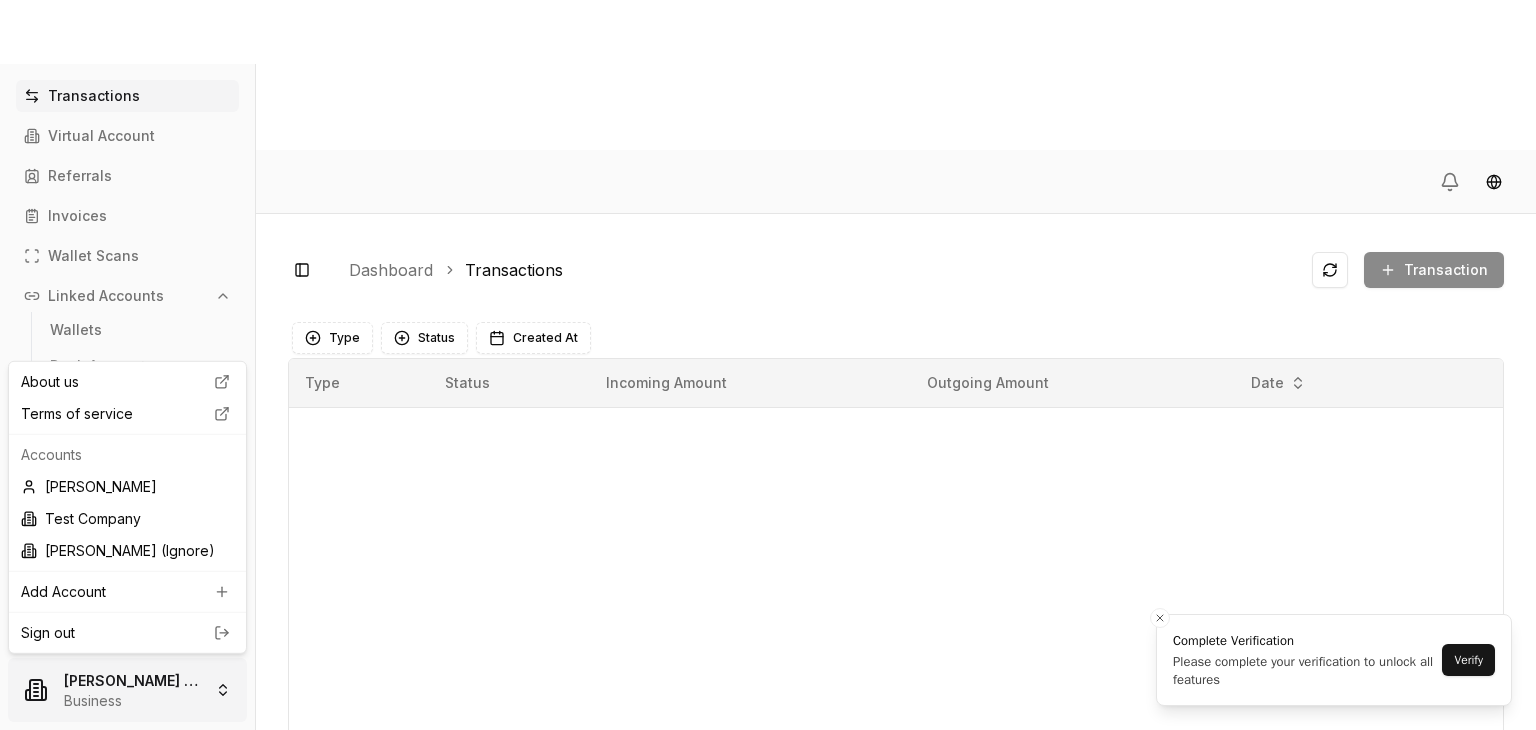 click on "Transactions Virtual Account Referrals Invoices Wallet Scans Linked Accounts Wallets Bank Accounts Settings Account Profile Team Roles Heads up! Please verify your business to unlock all features [PERSON_NAME] (Ignore) Business Toggle Sidebar Dashboard Transactions   Transaction Something went wrong. Please try again later. Type Status Created At Type Status Incoming Amount Outgoing Amount Date Page 1 of 1   Previous Next Complete Verification Please complete your verification to unlock all features Verify About us Terms of service Accounts [PERSON_NAME] Test Company  [PERSON_NAME] (Ignore) Add Account Sign out" at bounding box center [768, 440] 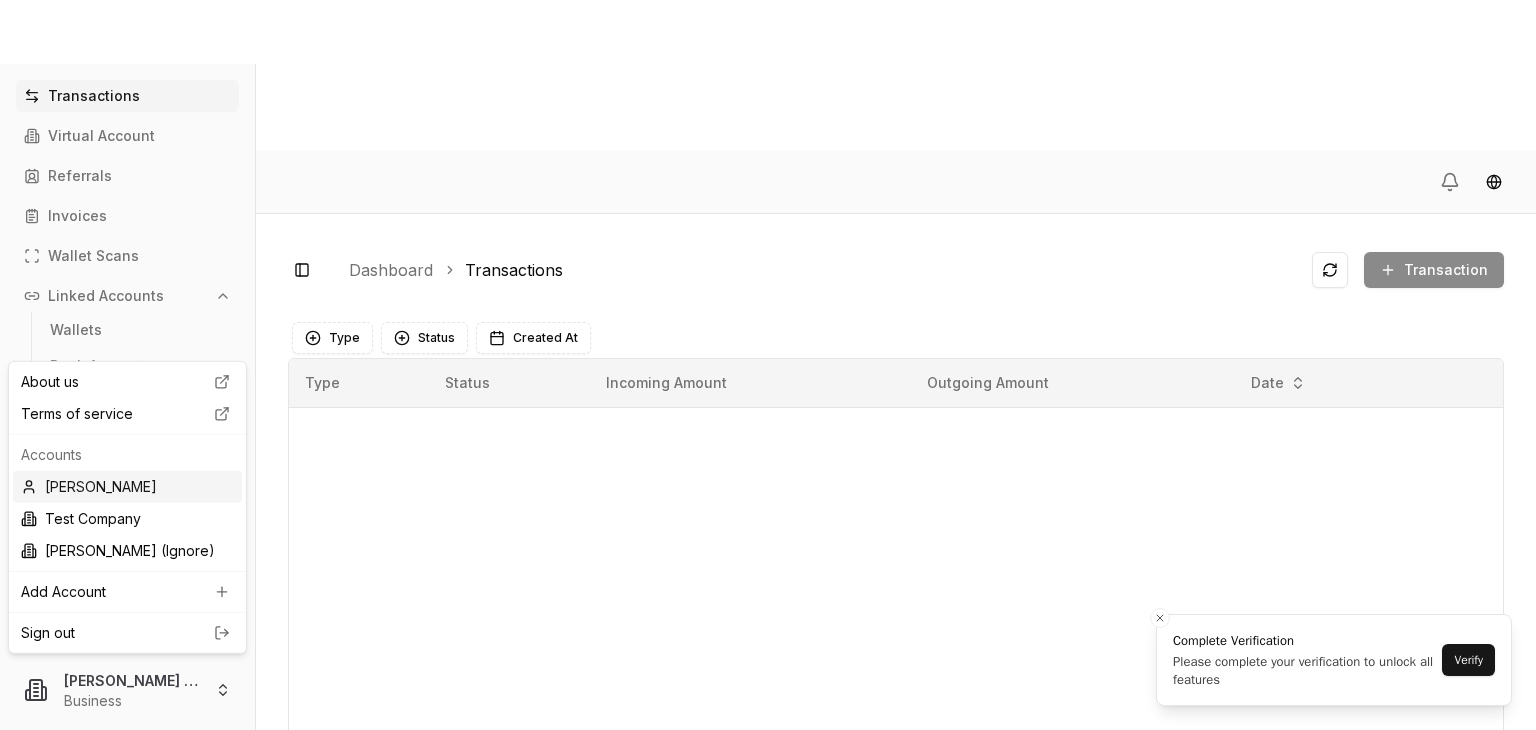 click on "[PERSON_NAME]" at bounding box center (127, 487) 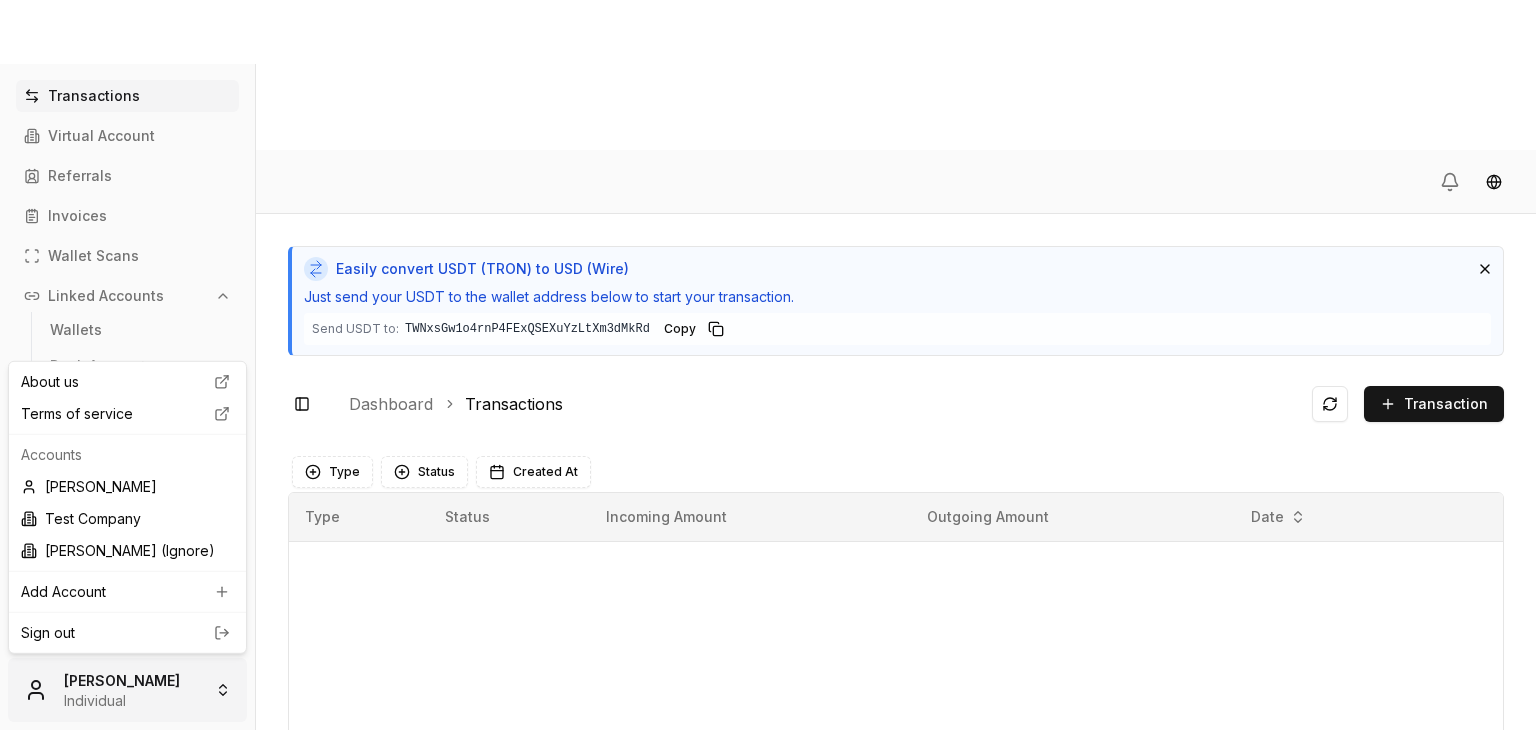 click on "Transactions Virtual Account Referrals Invoices Wallet Scans Linked Accounts Wallets Bank Accounts Settings Account Profile Team Roles [PERSON_NAME] Individual Easily convert USDT (TRON) to USD (Wire) Just send your USDT to the wallet address below to start your transaction. Send USDT to: TWNxsGw1o4rnP4FExQSEXuYzLtXm3dMkRd TWNxsGw1...3dMkRd Copy Toggle Sidebar Dashboard Transactions   Transaction Something went wrong. Please try again later. Type Status Created At Type Status Incoming Amount Outgoing Amount Date Page 1 of 1   Previous Next About us Terms of service Accounts [PERSON_NAME] Test Company  [PERSON_NAME] Test (Ignore) Add Account Sign out" at bounding box center (768, 440) 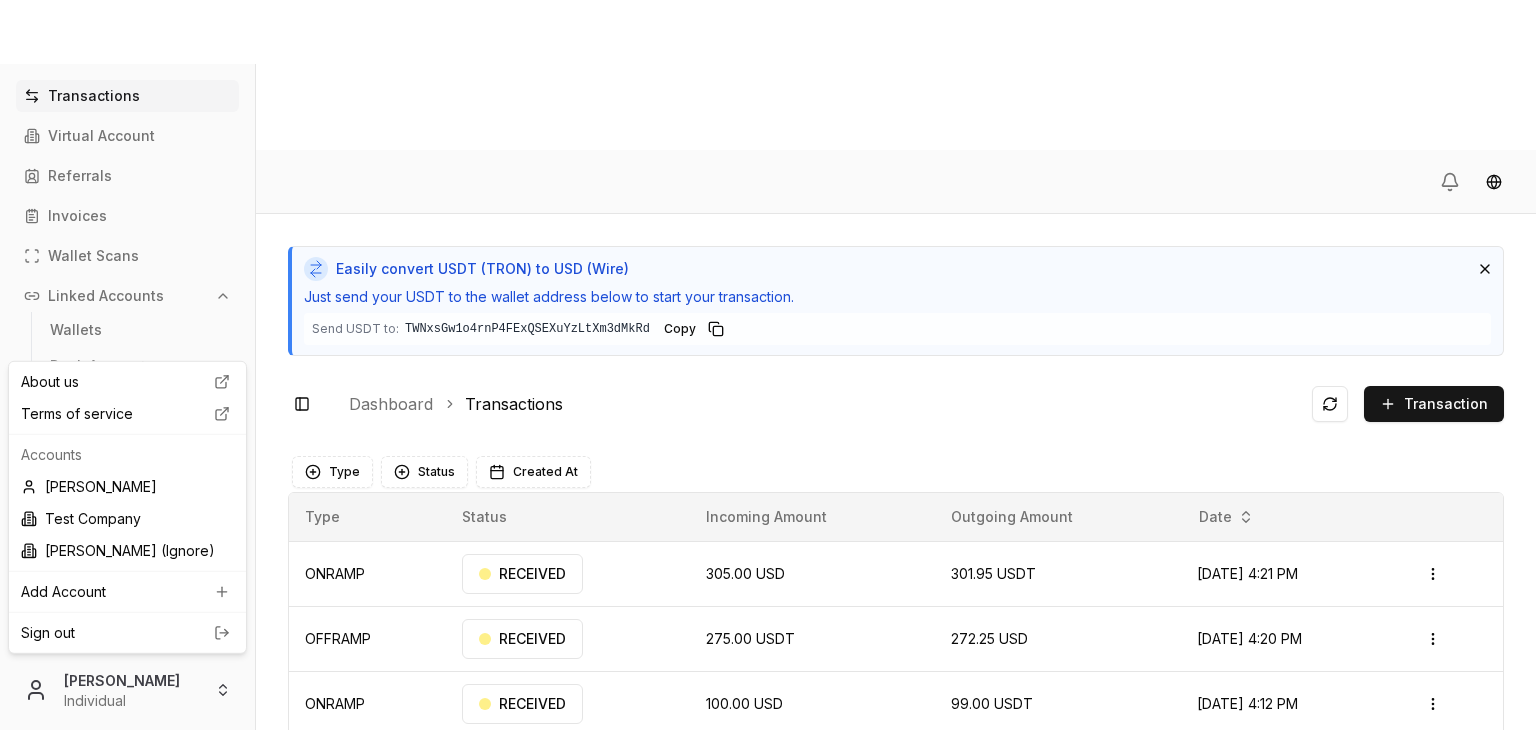 click 